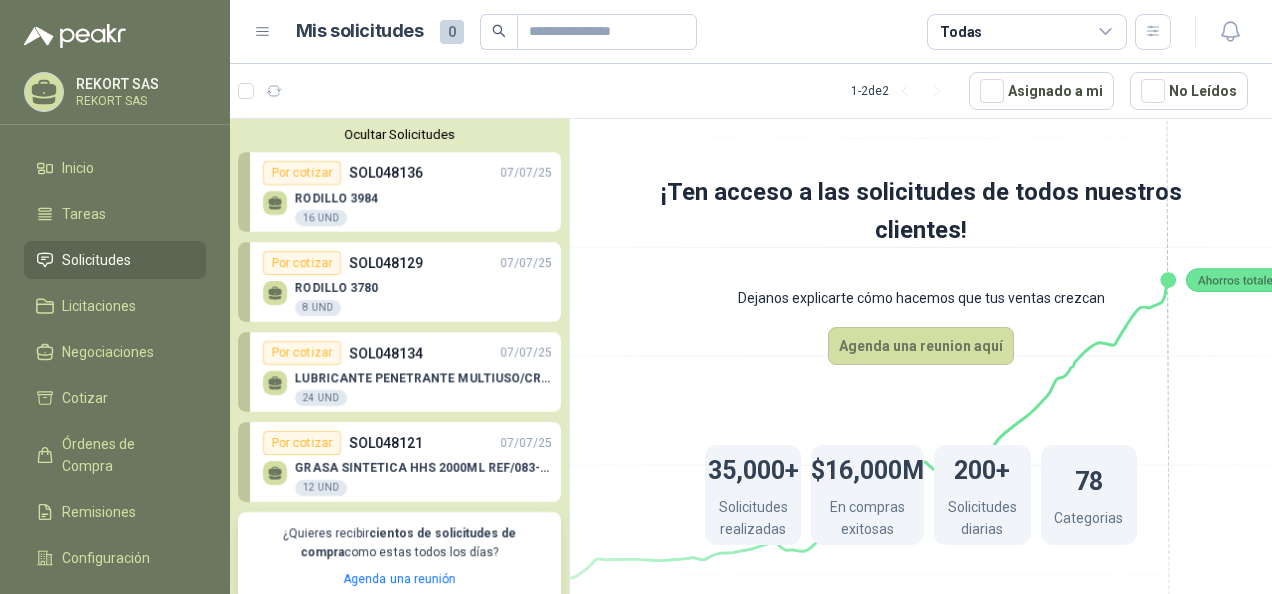 scroll, scrollTop: 0, scrollLeft: 0, axis: both 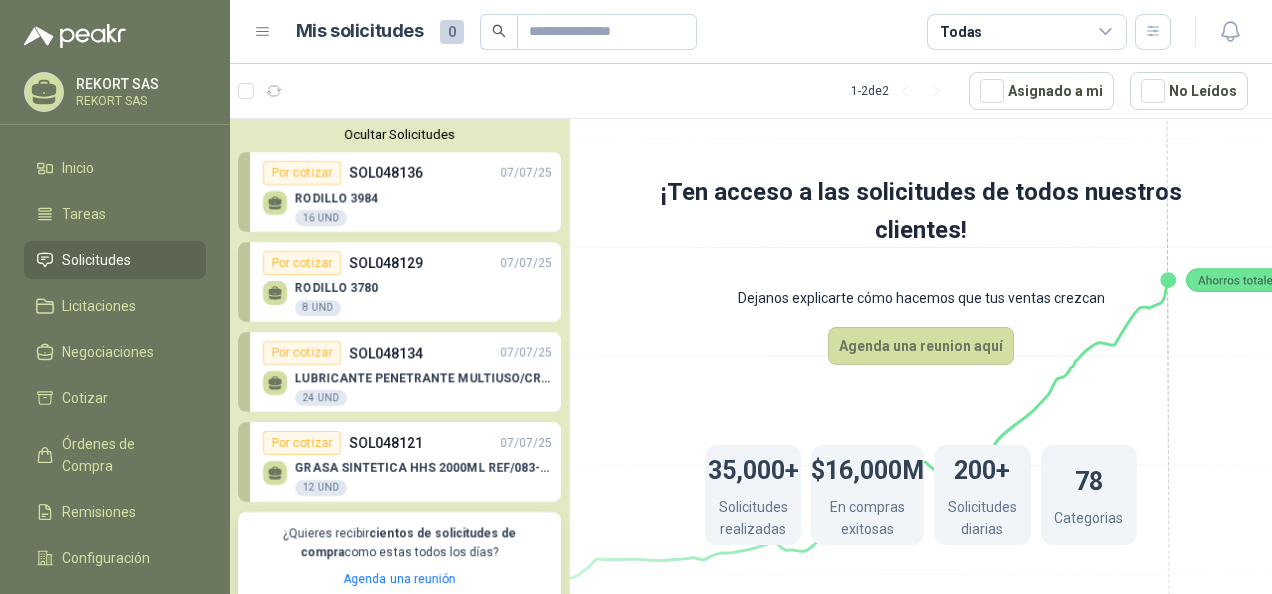 click on "RODILLO 3984                             16   UND" at bounding box center [407, 206] 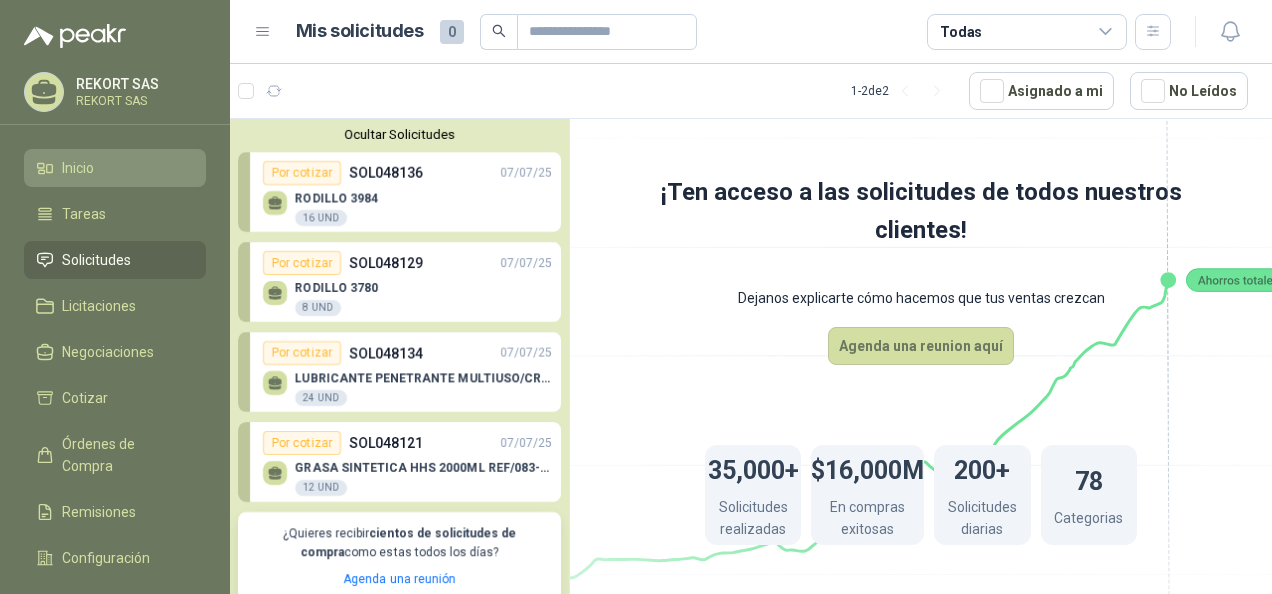 click on "Inicio" at bounding box center (78, 168) 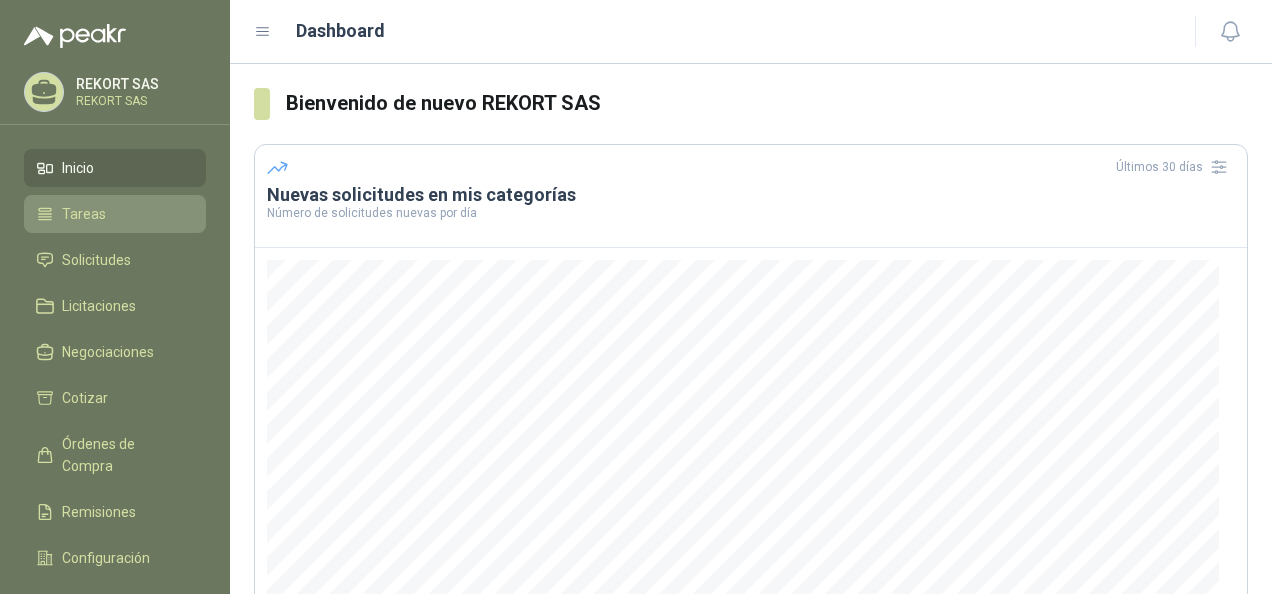 click on "Tareas" at bounding box center [84, 214] 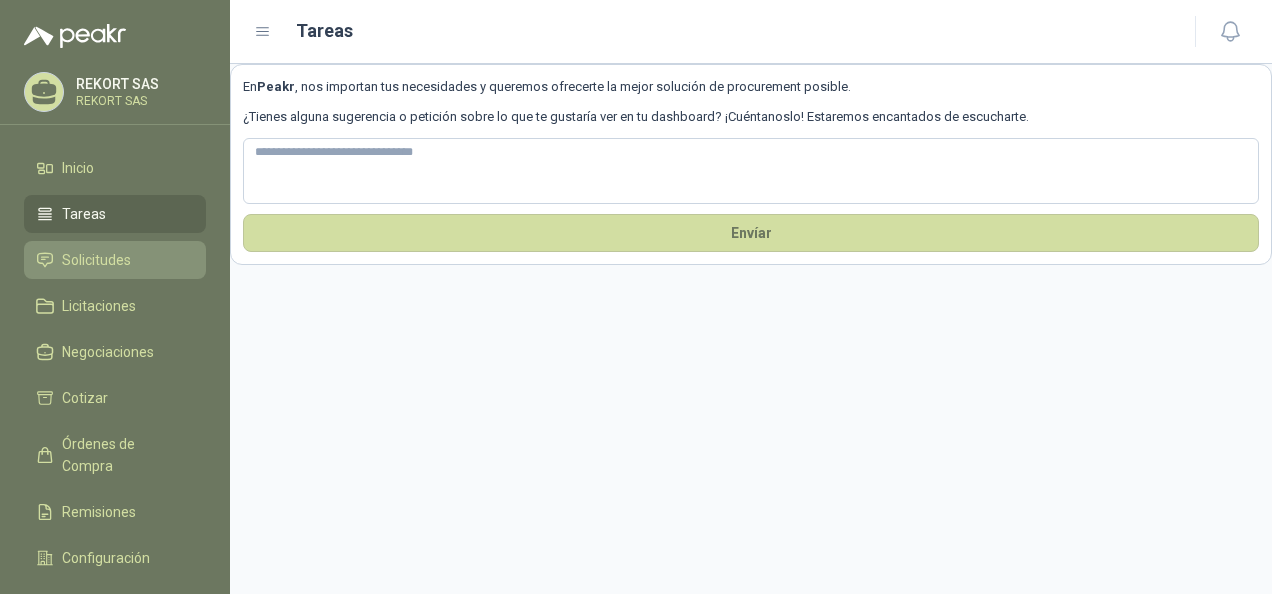 click on "Solicitudes" at bounding box center [115, 260] 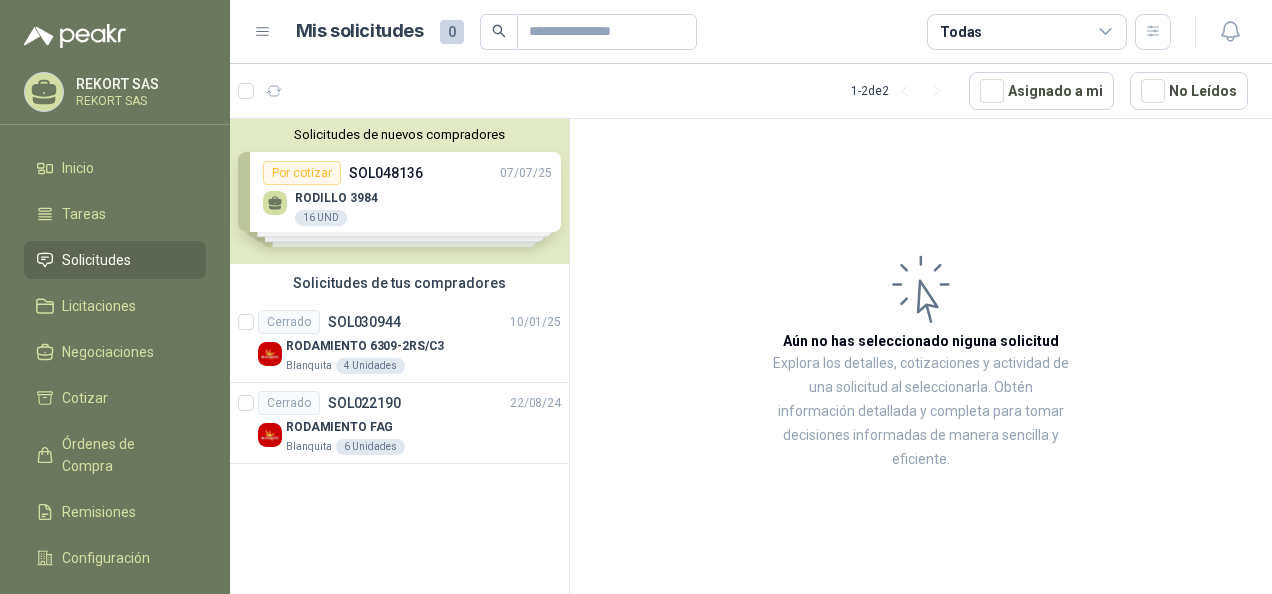 click on "Solicitudes de nuevos compradores Por cotizar SOL048136 07/07/25   RODILLO 3984                             16   UND  Por cotizar SOL048129 07/07/25   RODILLO 3780                             8   UND  Por cotizar SOL048134 07/07/25   LUBRICANTE PENETRANTE MULTIUSO/CRC 3-36  24   UND  Por cotizar SOL048121 07/07/25   GRASA SINTETICA HHS 2000ML REF/083-106-F WURTH 12   UND  ¿Quieres recibir  cientos de solicitudes de compra  como estas todos los días? Agenda una reunión" at bounding box center [399, 191] 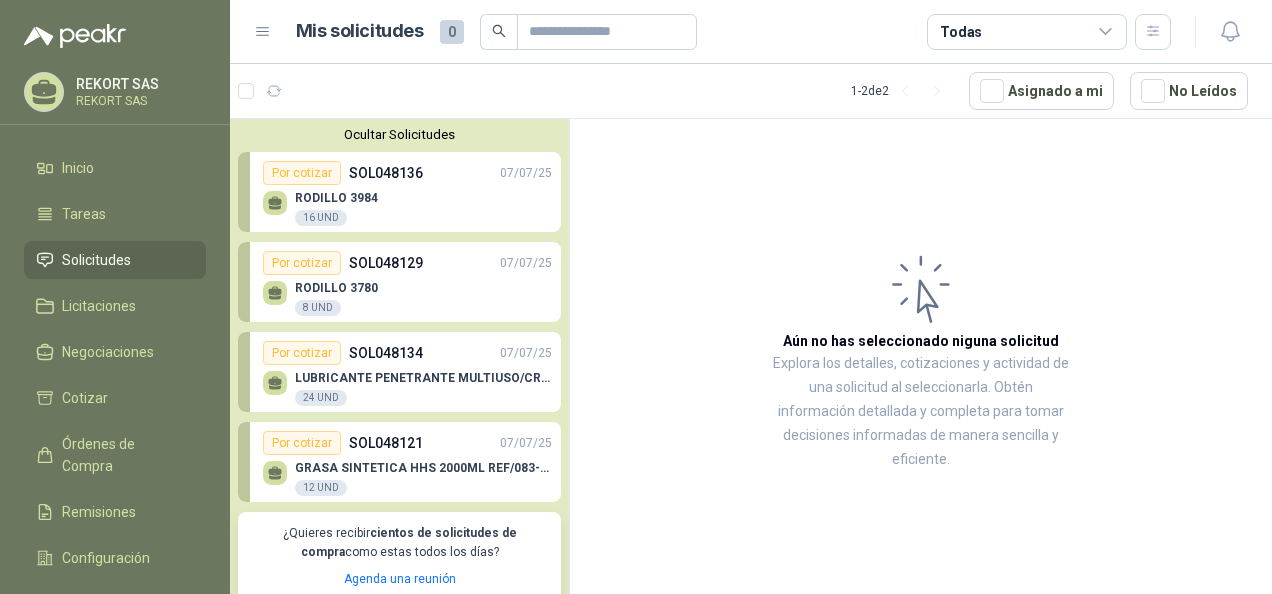 click on "RODILLO 3984" at bounding box center [336, 198] 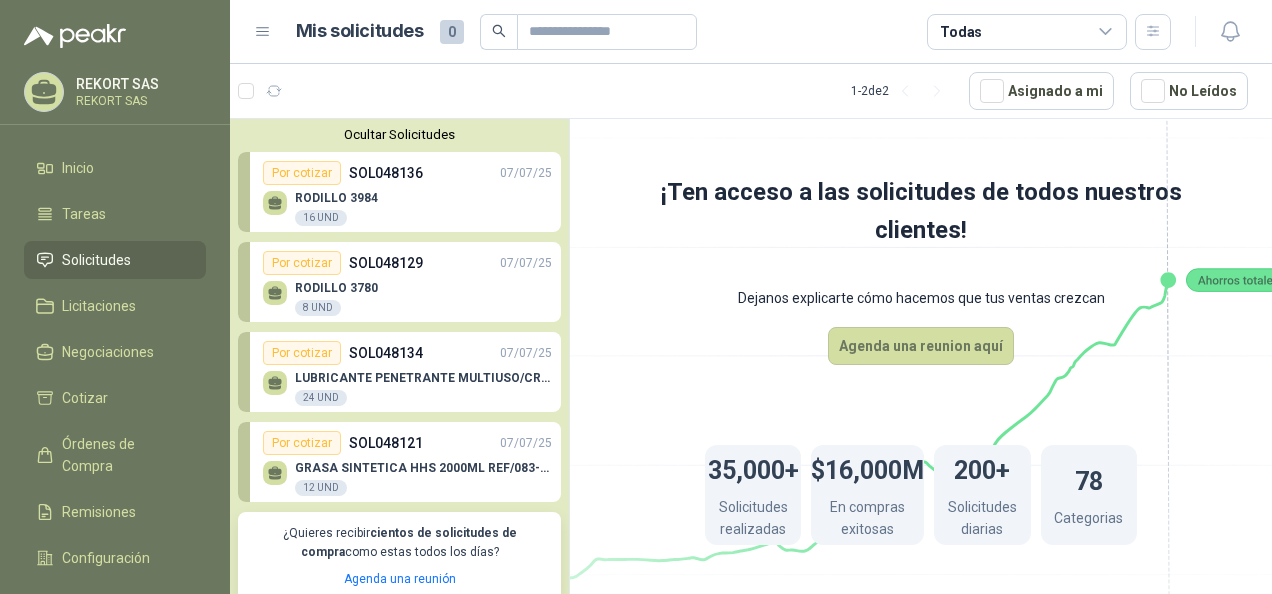 click on "RODILLO 3984" at bounding box center (336, 198) 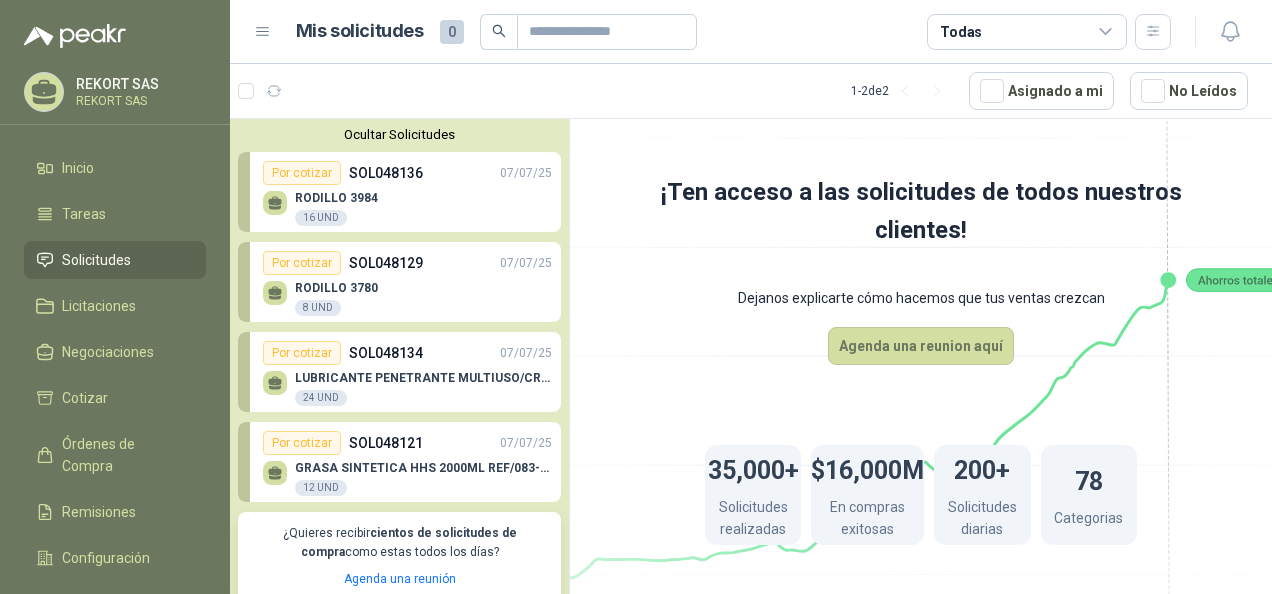 click on "LUBRICANTE PENETRANTE MULTIUSO/CRC 3-36  24   UND" at bounding box center [407, 386] 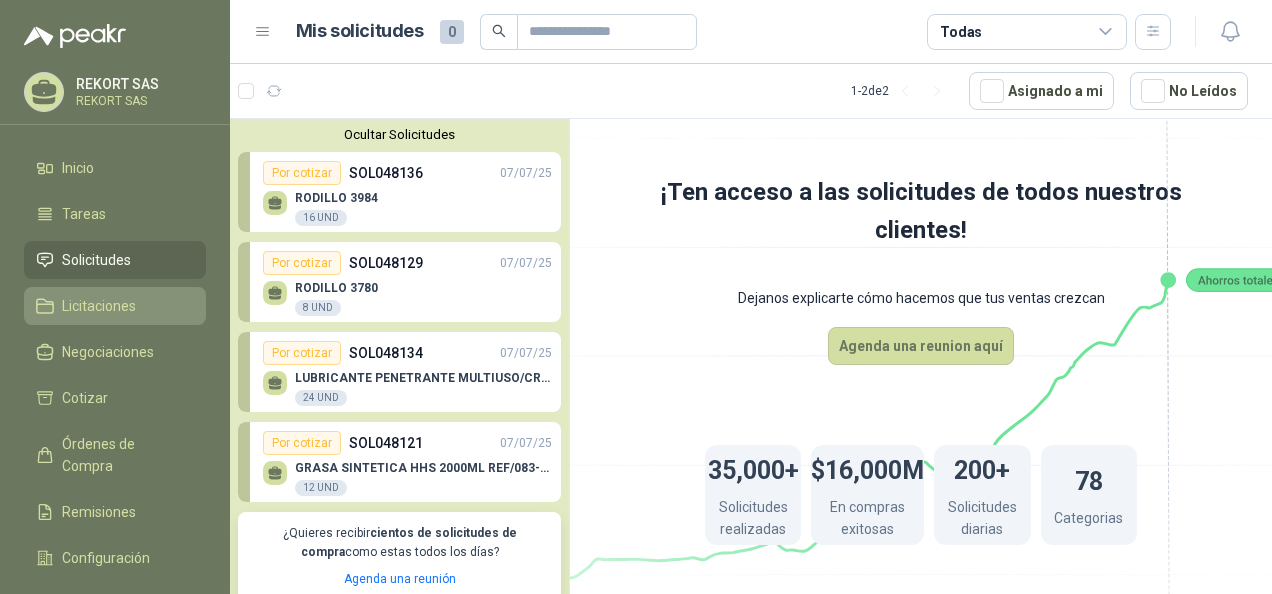 click on "Licitaciones" at bounding box center [99, 306] 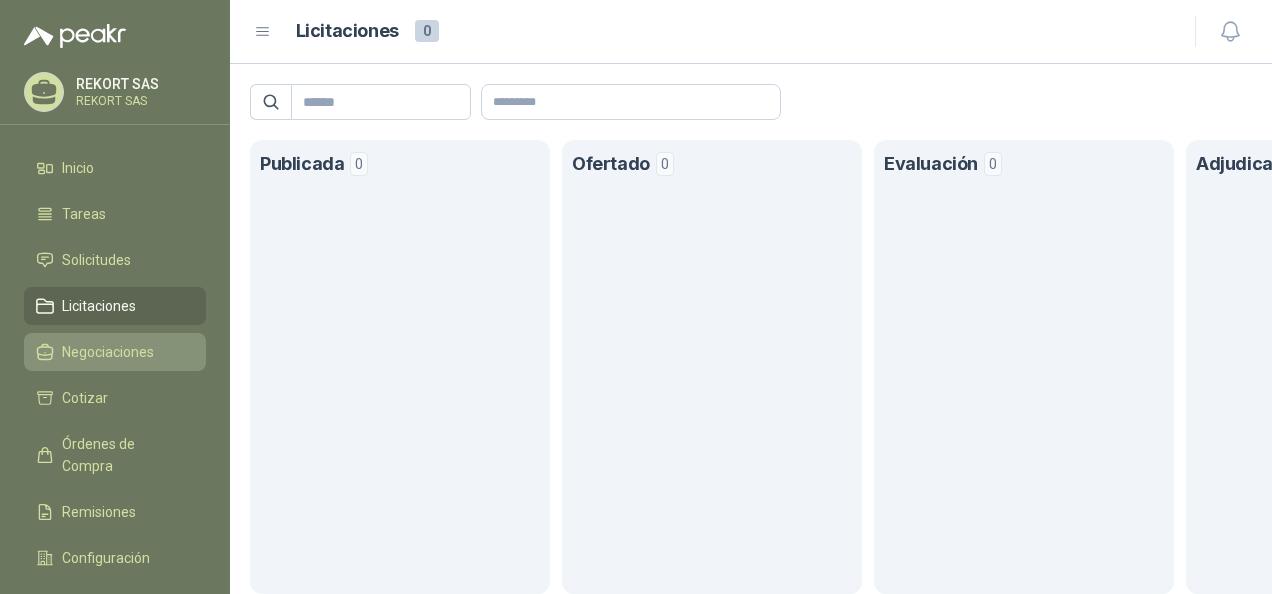 click on "Negociaciones" at bounding box center (108, 352) 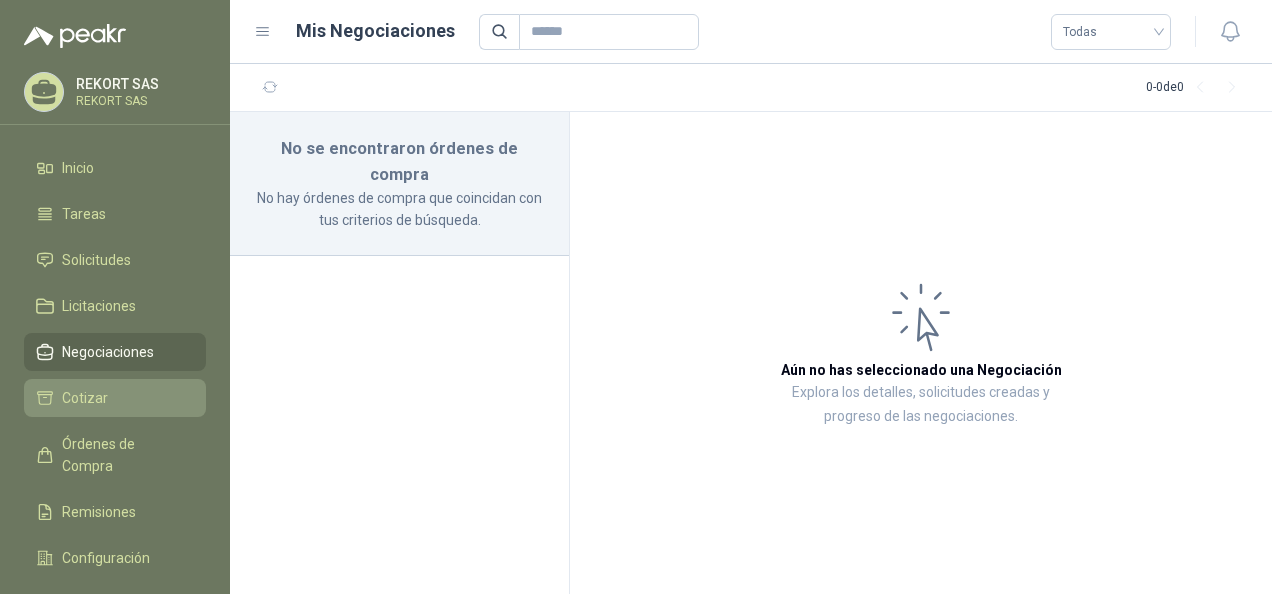 click on "Cotizar" at bounding box center [85, 398] 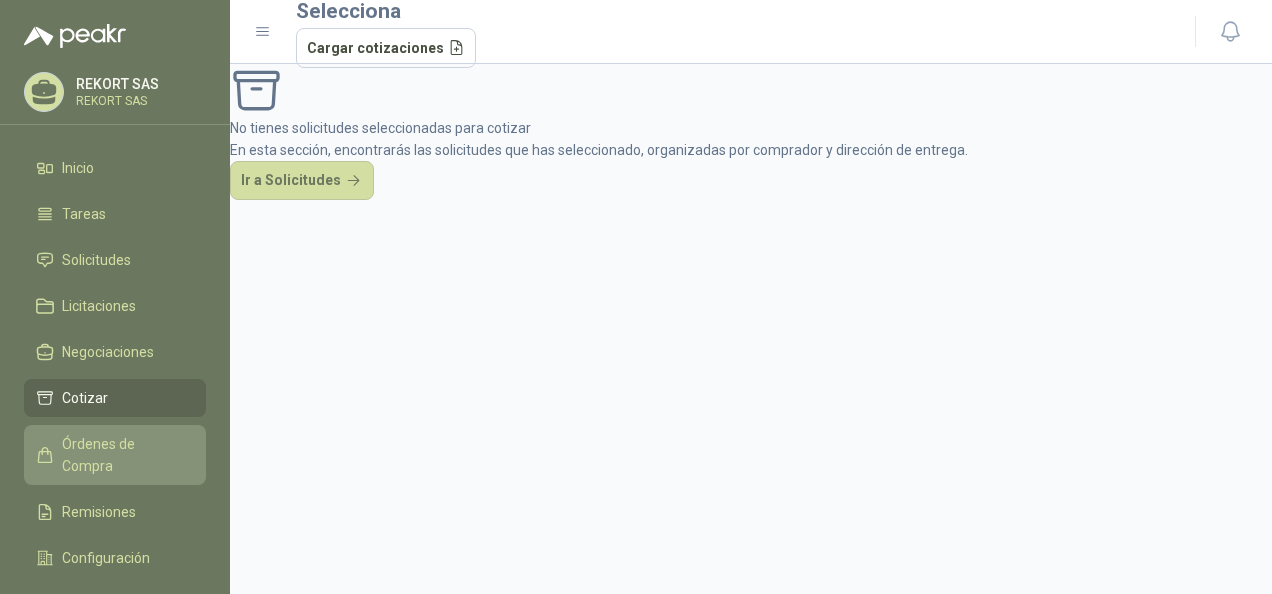 click on "Órdenes de Compra" at bounding box center (124, 455) 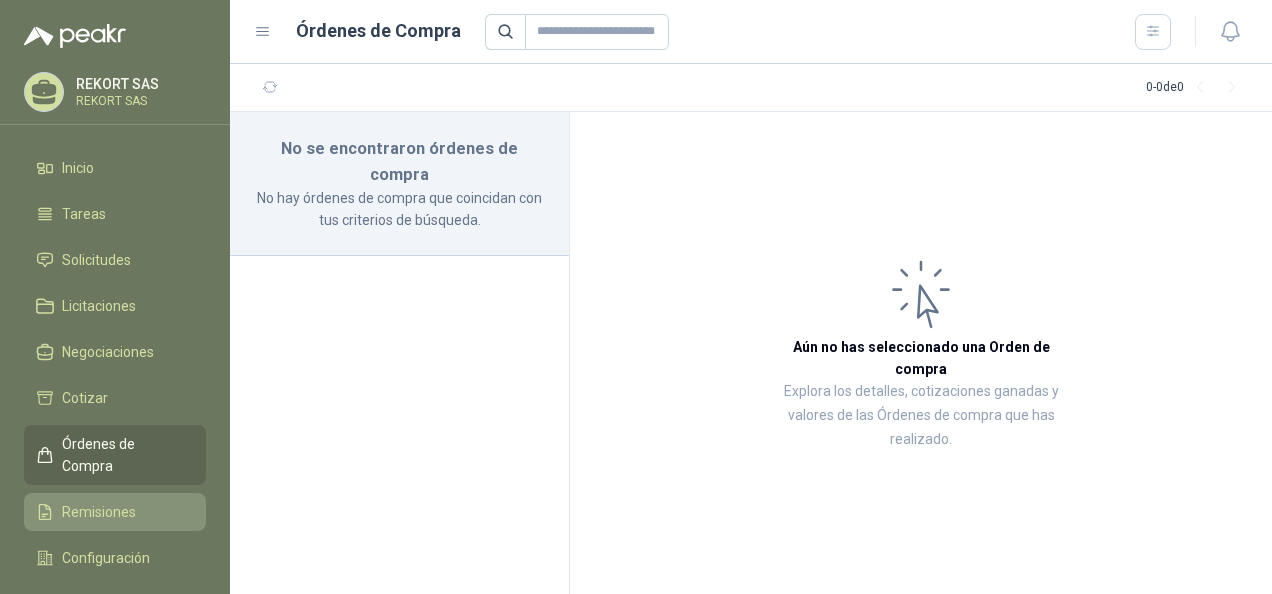 click on "Remisiones" at bounding box center (99, 512) 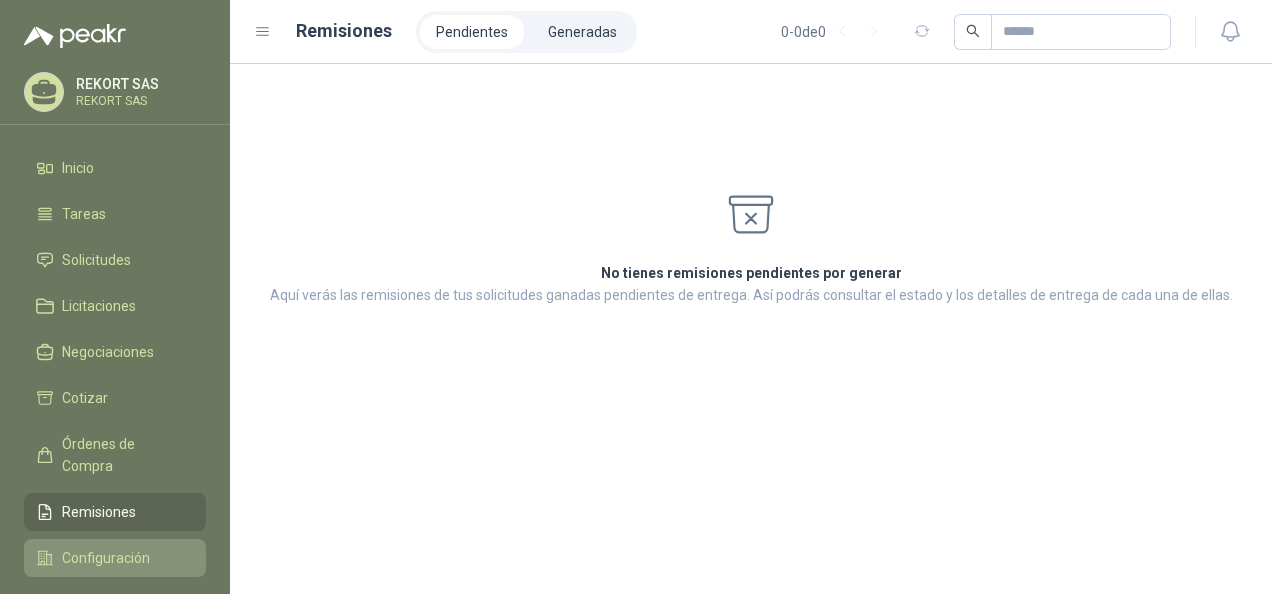 click on "Configuración" at bounding box center [106, 558] 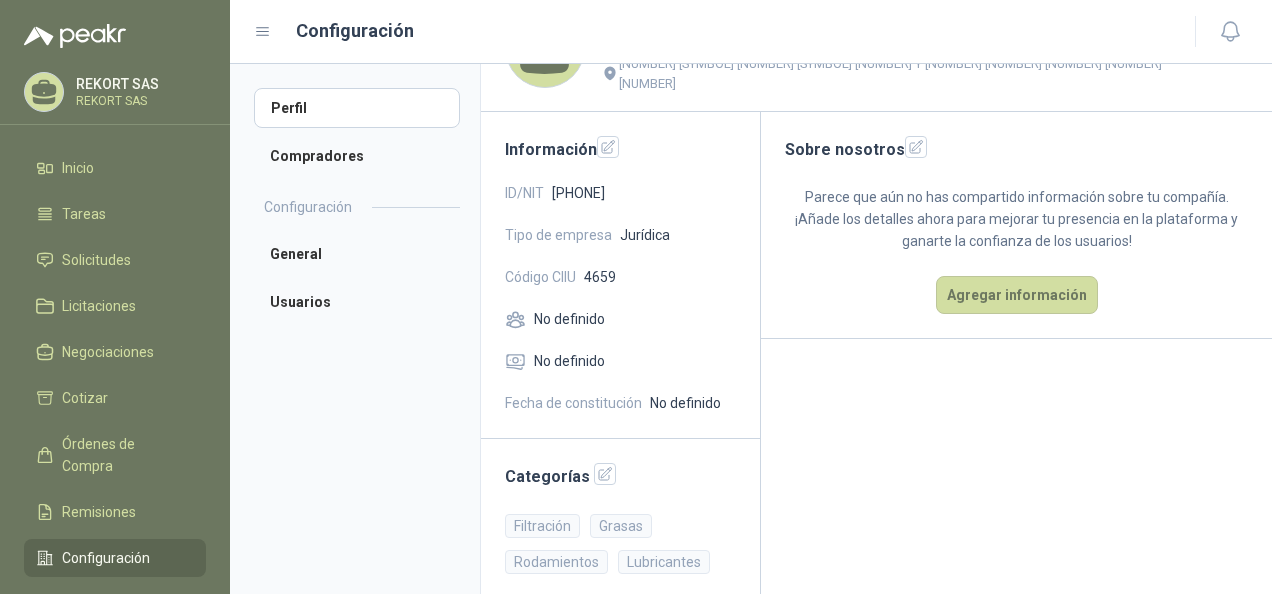 scroll, scrollTop: 80, scrollLeft: 0, axis: vertical 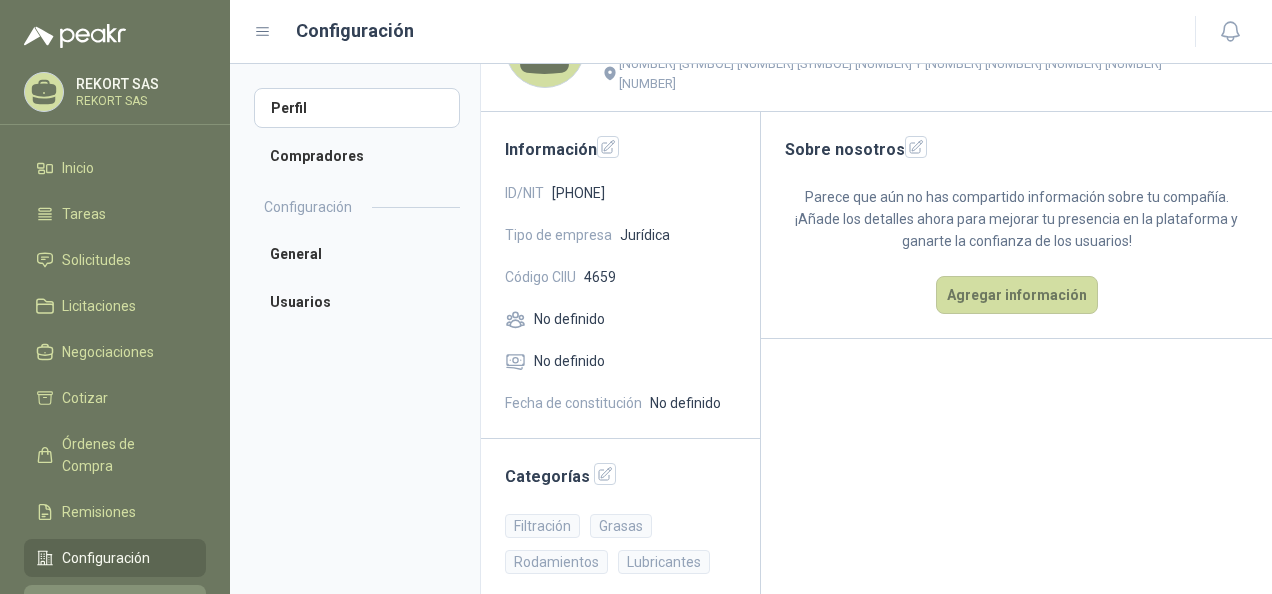 click on "Manuales y ayuda" at bounding box center (119, 604) 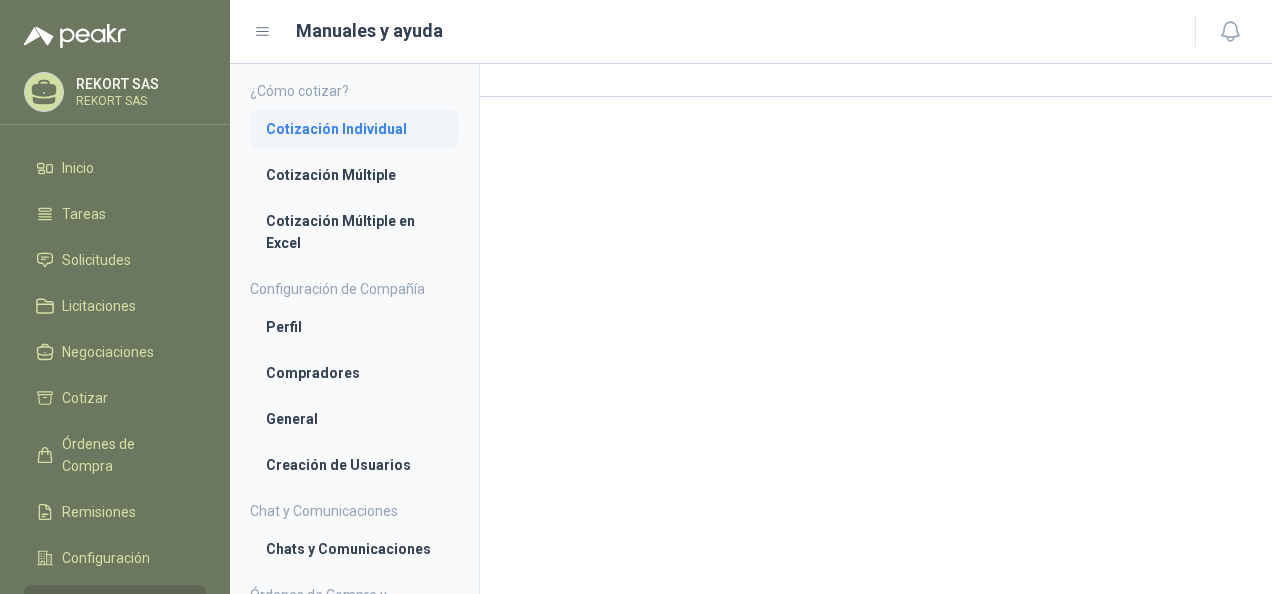 click on "Cotización Individual" at bounding box center [354, 129] 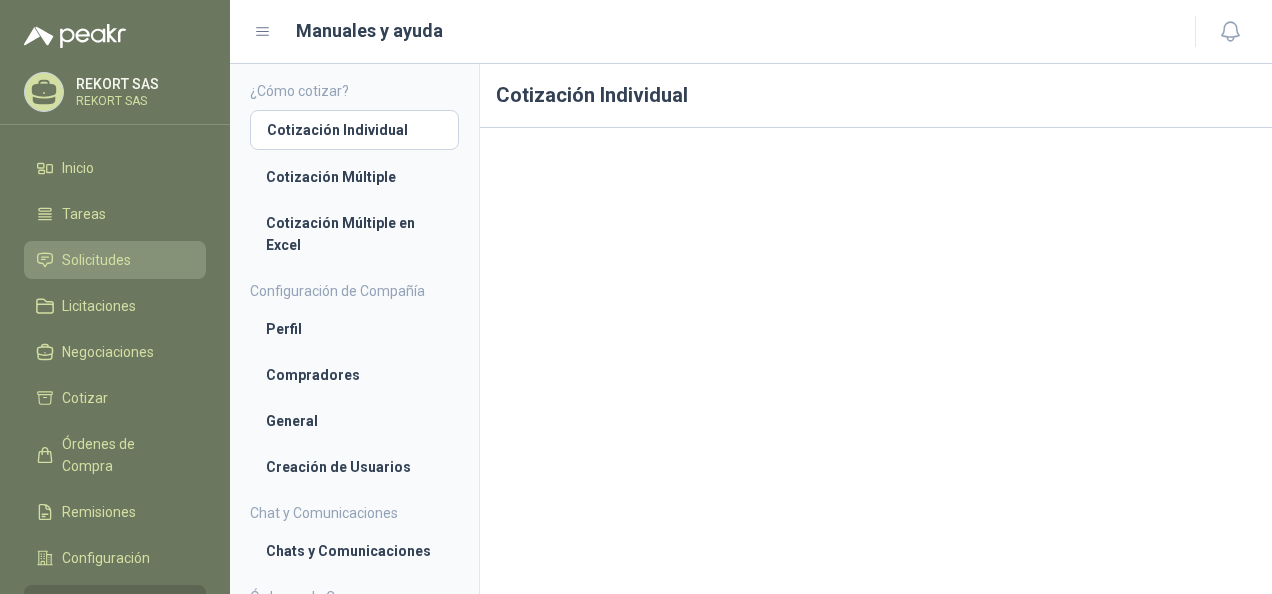 click on "Solicitudes" at bounding box center (96, 260) 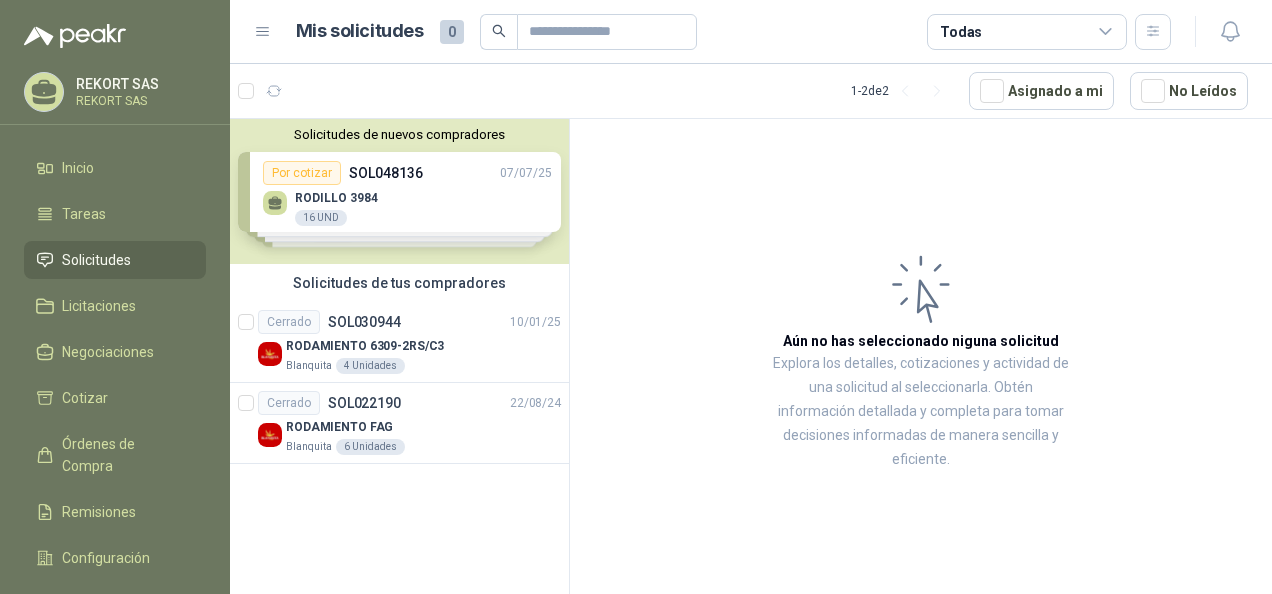 click on "Solicitudes de nuevos compradores Por cotizar SOL048136 07/07/25   RODILLO 3984                             16   UND  Por cotizar SOL048129 07/07/25   RODILLO 3780                             8   UND  Por cotizar SOL048134 07/07/25   LUBRICANTE PENETRANTE MULTIUSO/CRC 3-36  24   UND  Por cotizar SOL048121 07/07/25   GRASA SINTETICA HHS 2000ML REF/083-106-F WURTH 12   UND  ¿Quieres recibir  cientos de solicitudes de compra  como estas todos los días? Agenda una reunión" at bounding box center (399, 191) 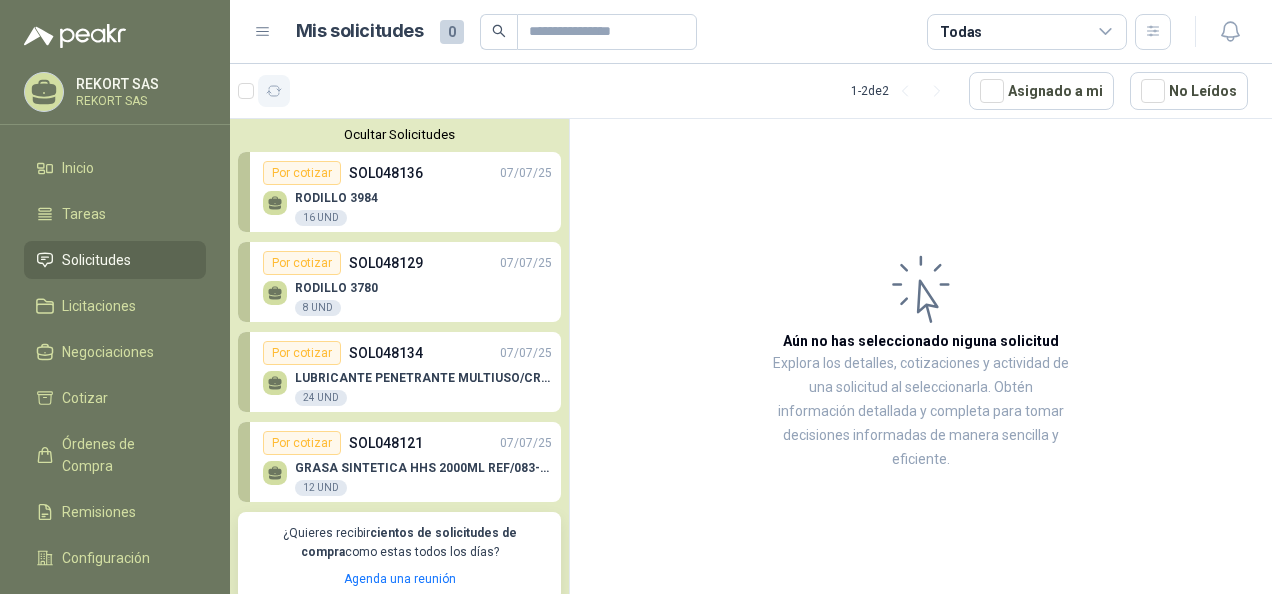 click at bounding box center (274, 91) 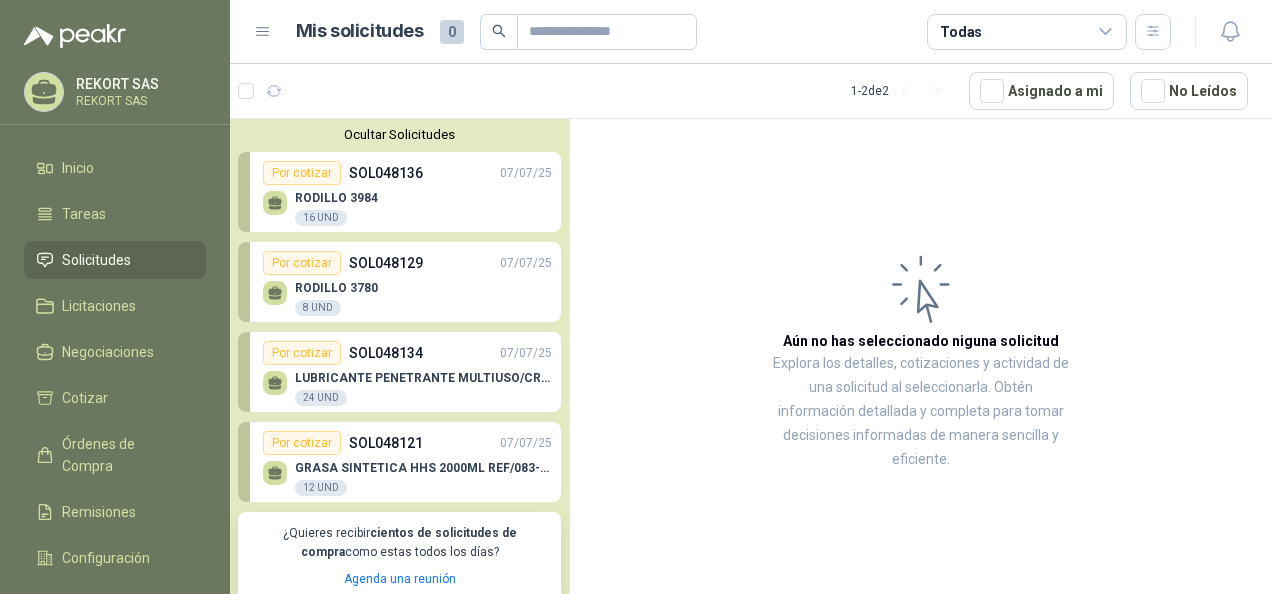 click on "GRASA SINTETICA HHS 2000ML REF/083-106-F WURTH" at bounding box center [423, 468] 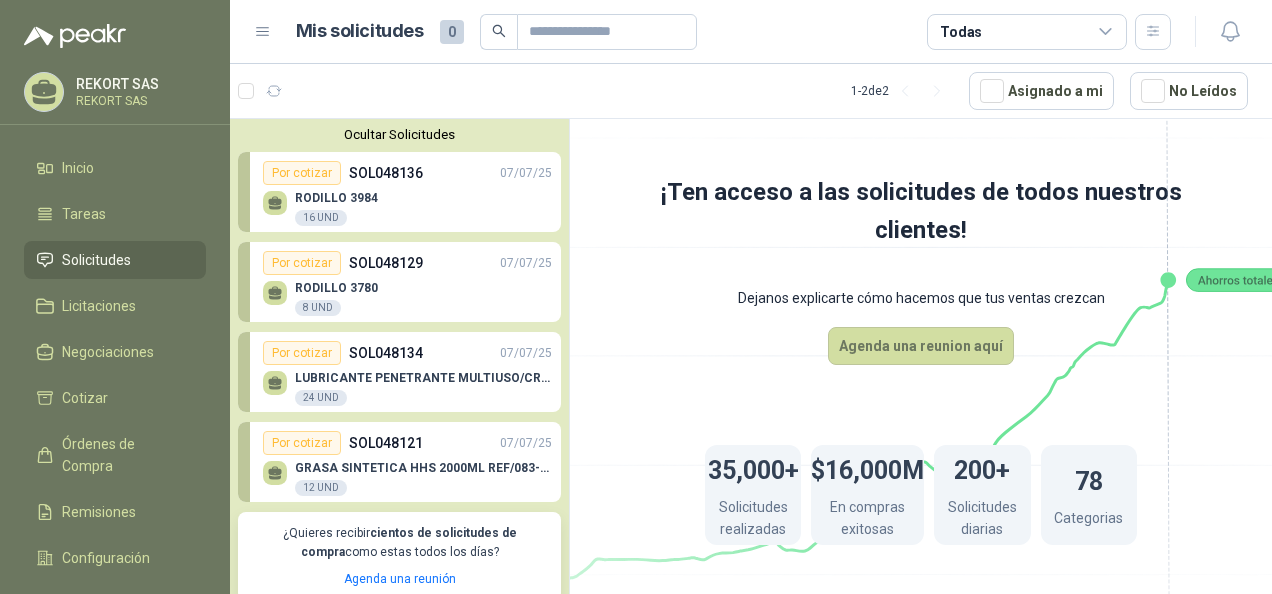 click on "GRASA SINTETICA HHS 2000ML REF/083-106-F WURTH" at bounding box center (423, 468) 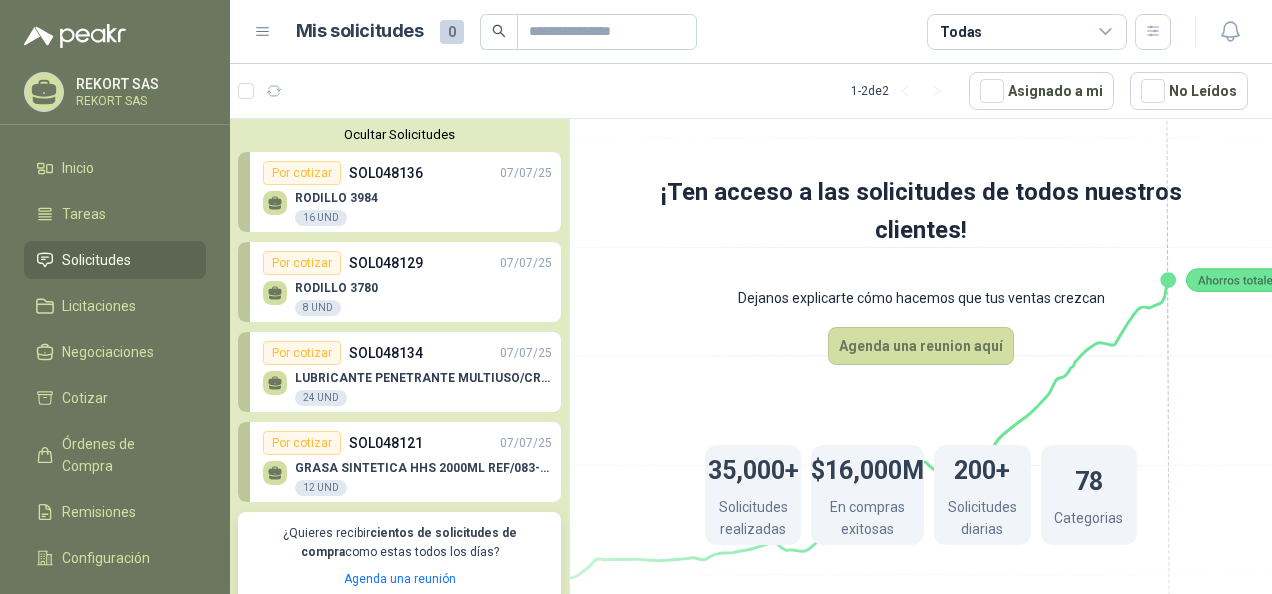 drag, startPoint x: 532, startPoint y: 469, endPoint x: 572, endPoint y: 135, distance: 336.3867 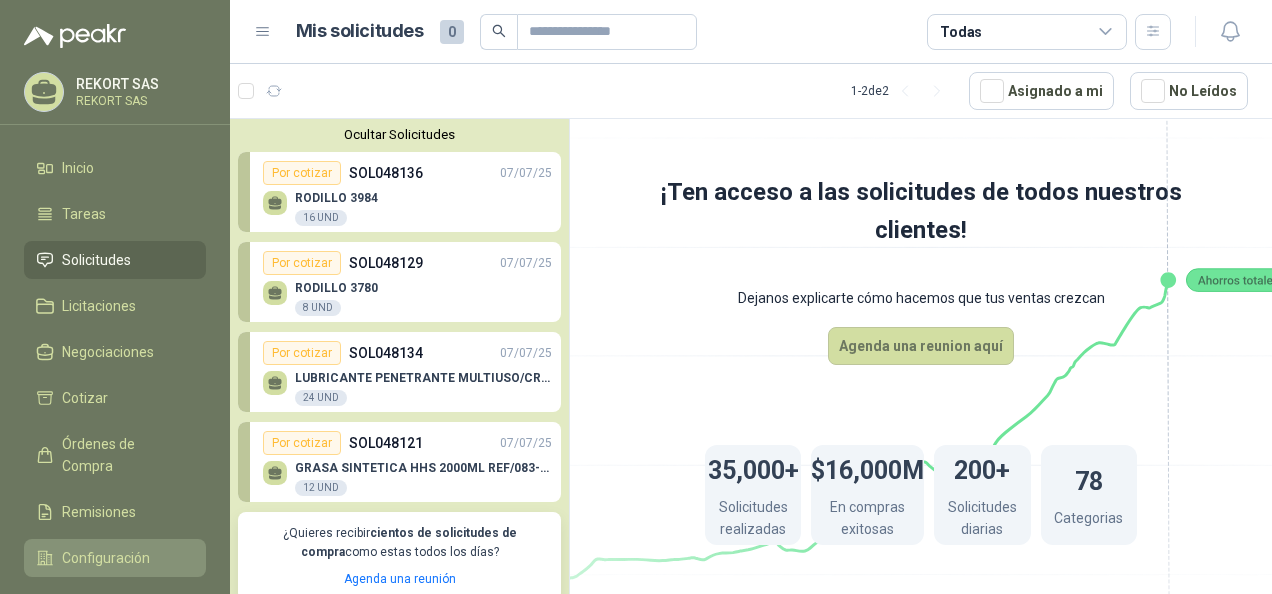 click on "Configuración" at bounding box center (106, 558) 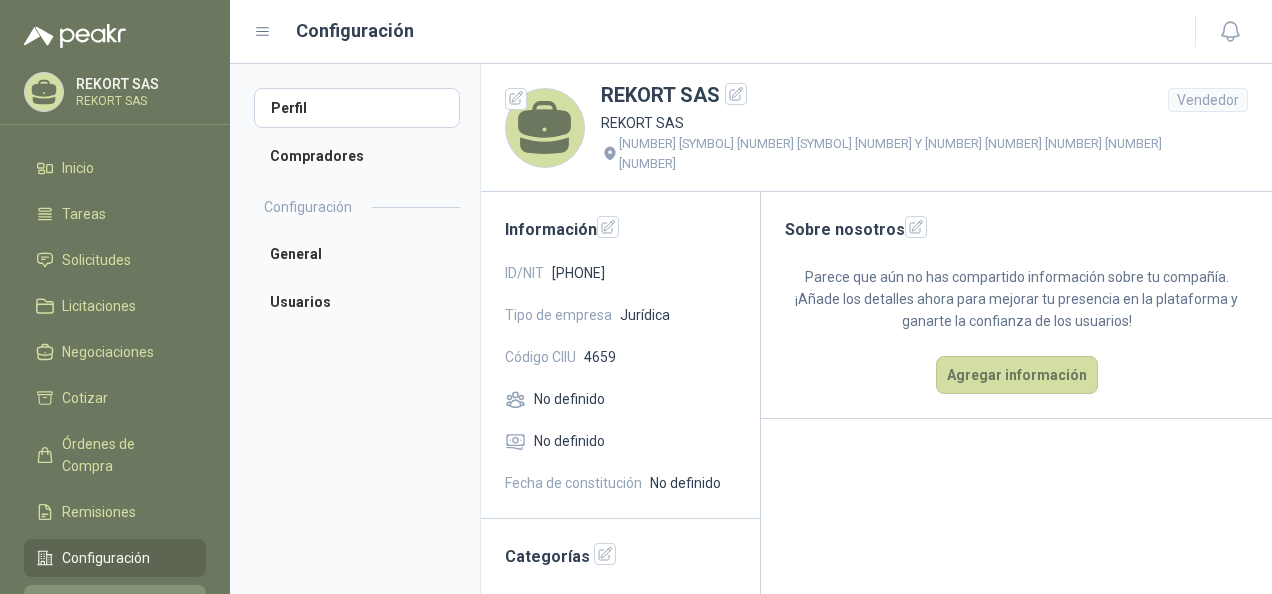 click on "Manuales y ayuda" at bounding box center (119, 604) 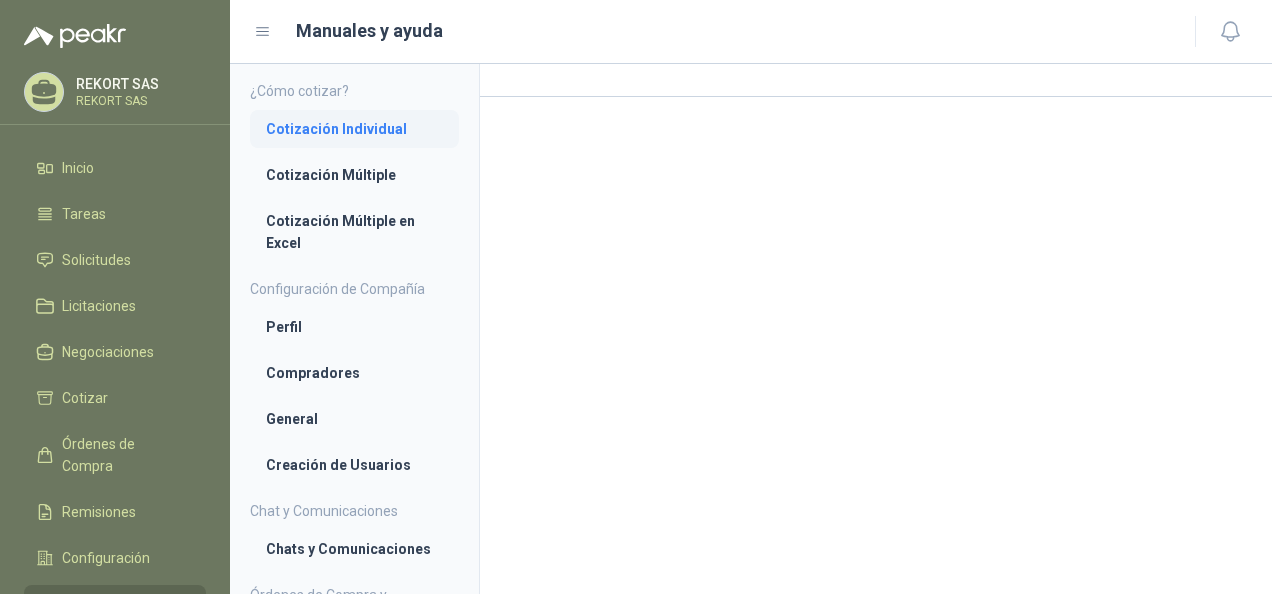 click on "Cotización Individual" at bounding box center (354, 129) 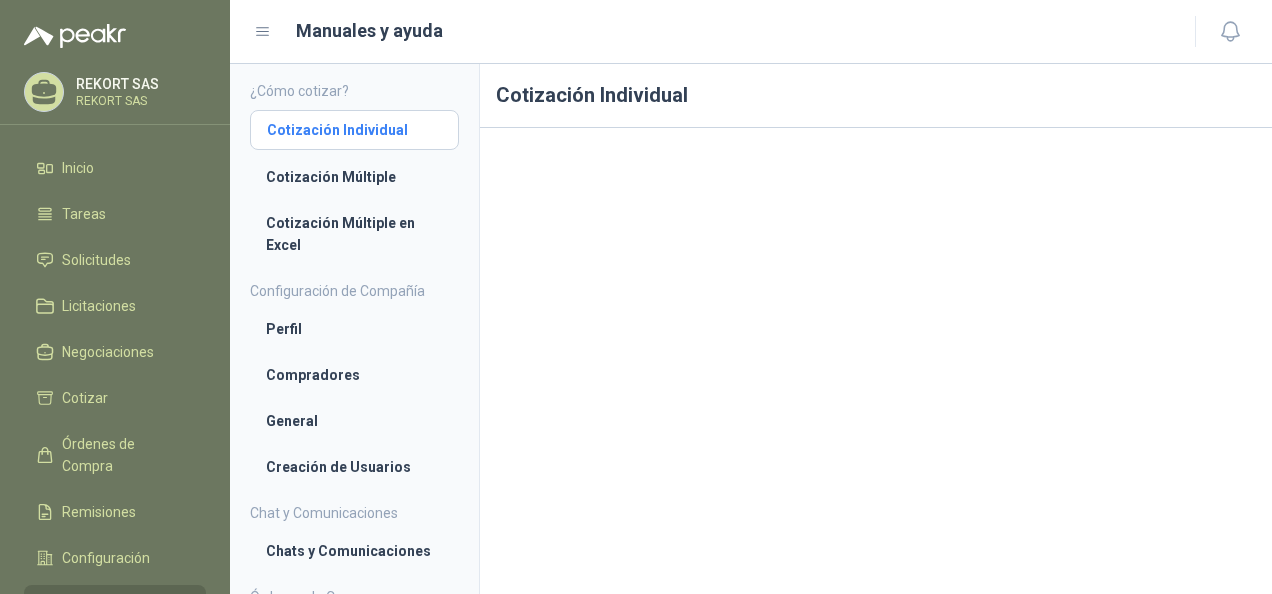 click on "Cotización Individual" at bounding box center (354, 130) 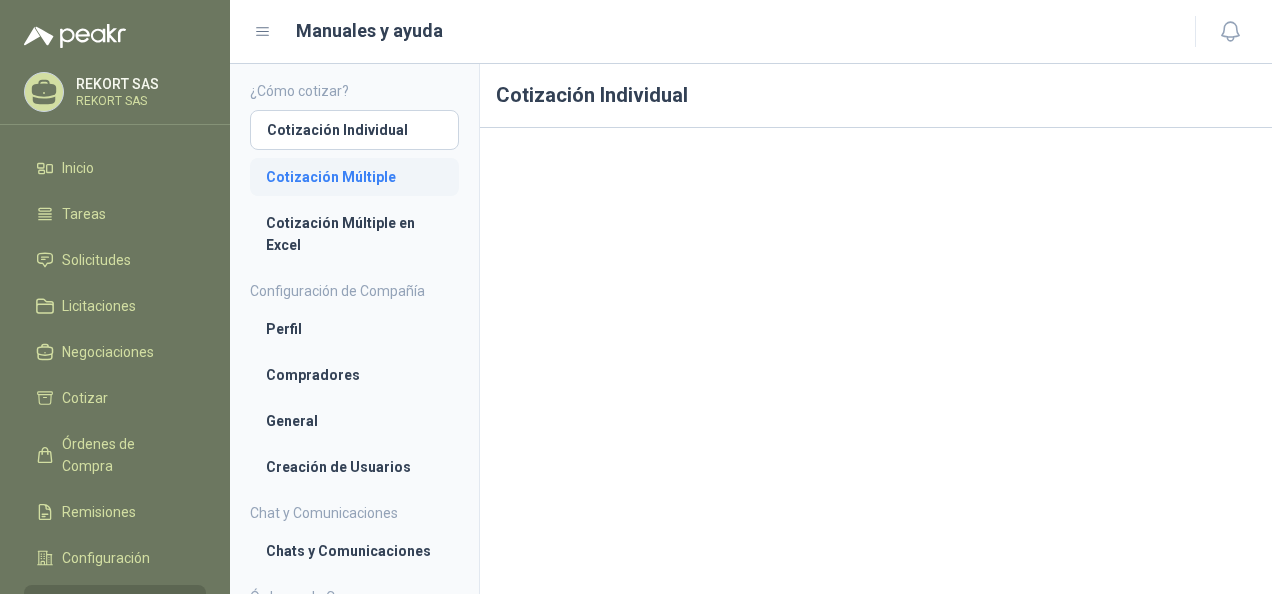 click on "Cotización Múltiple" at bounding box center [354, 177] 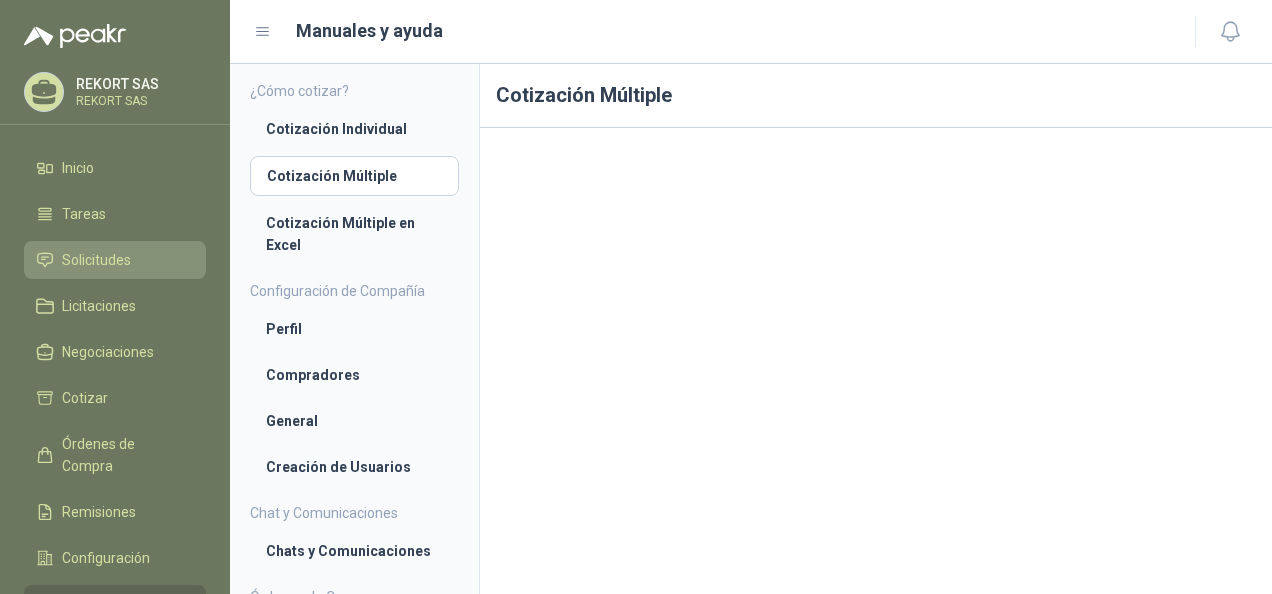 click on "Solicitudes" at bounding box center (96, 260) 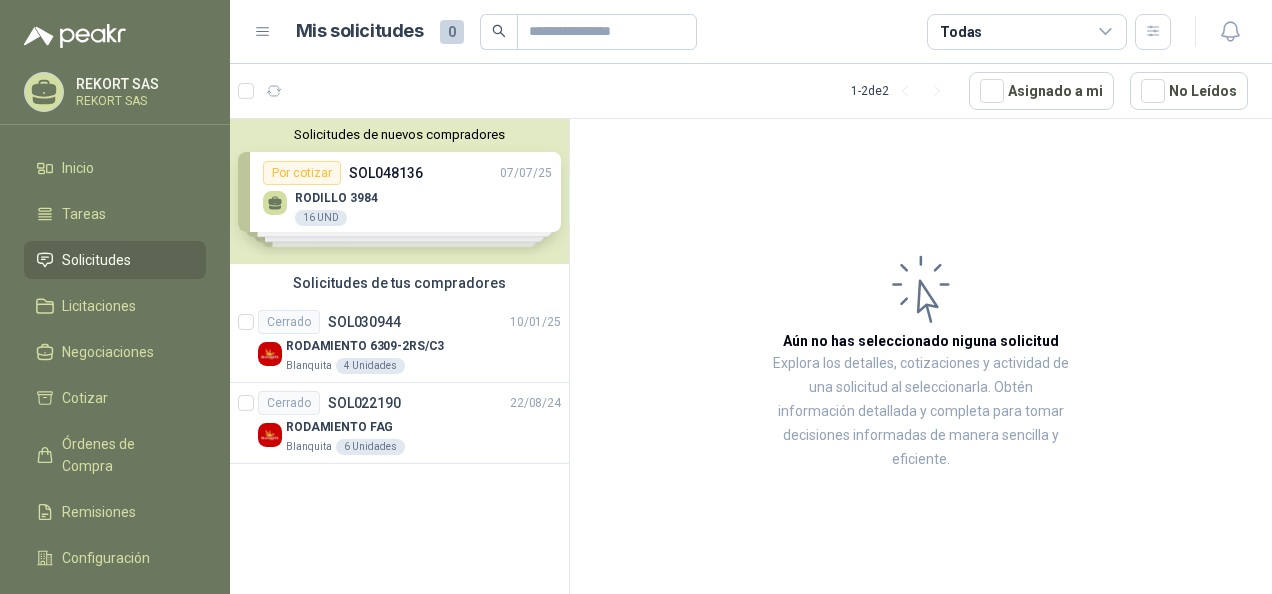 click on "Solicitudes de nuevos compradores Por cotizar SOL048136 07/07/25   RODILLO 3984                             16   UND  Por cotizar SOL048129 07/07/25   RODILLO 3780                             8   UND  Por cotizar SOL048134 07/07/25   LUBRICANTE PENETRANTE MULTIUSO/CRC 3-36  24   UND  Por cotizar SOL048121 07/07/25   GRASA SINTETICA HHS 2000ML REF/083-106-F WURTH 12   UND  ¿Quieres recibir  cientos de solicitudes de compra  como estas todos los días? Agenda una reunión" at bounding box center [399, 191] 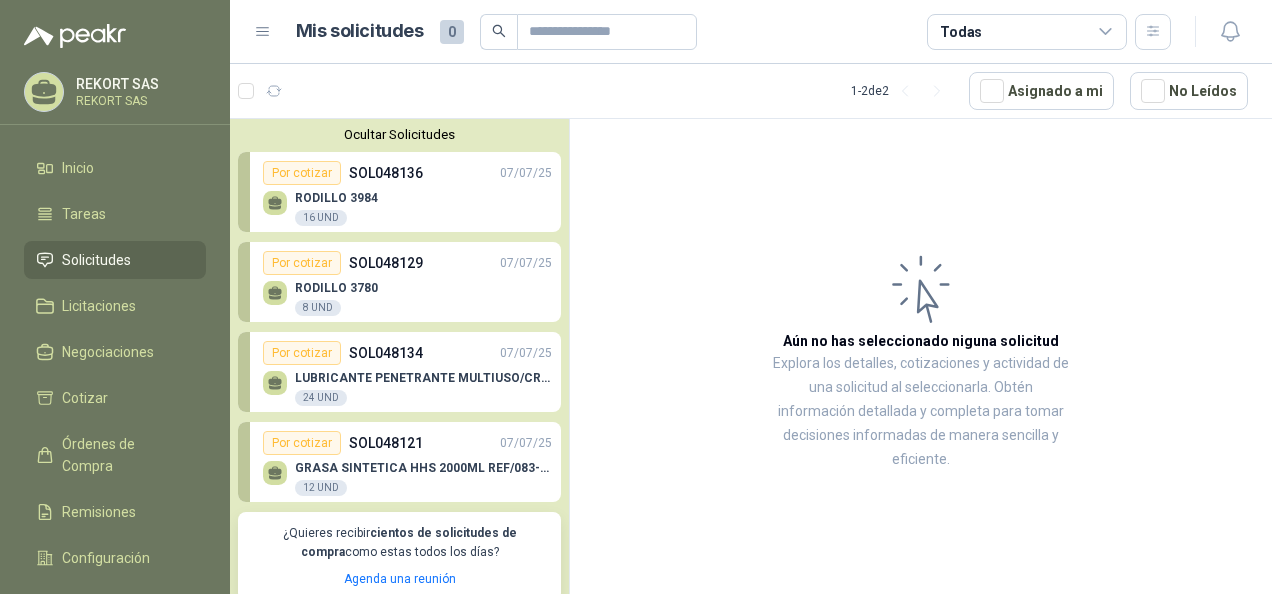 click on "16   UND" at bounding box center (321, 218) 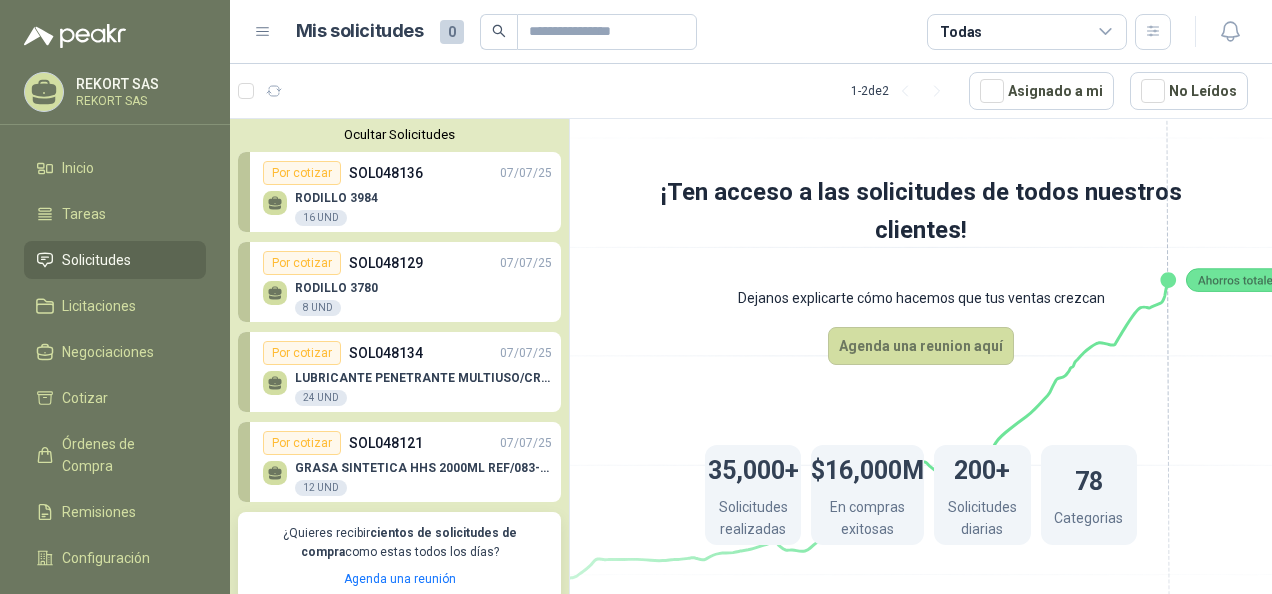 click on "16   UND" at bounding box center (321, 218) 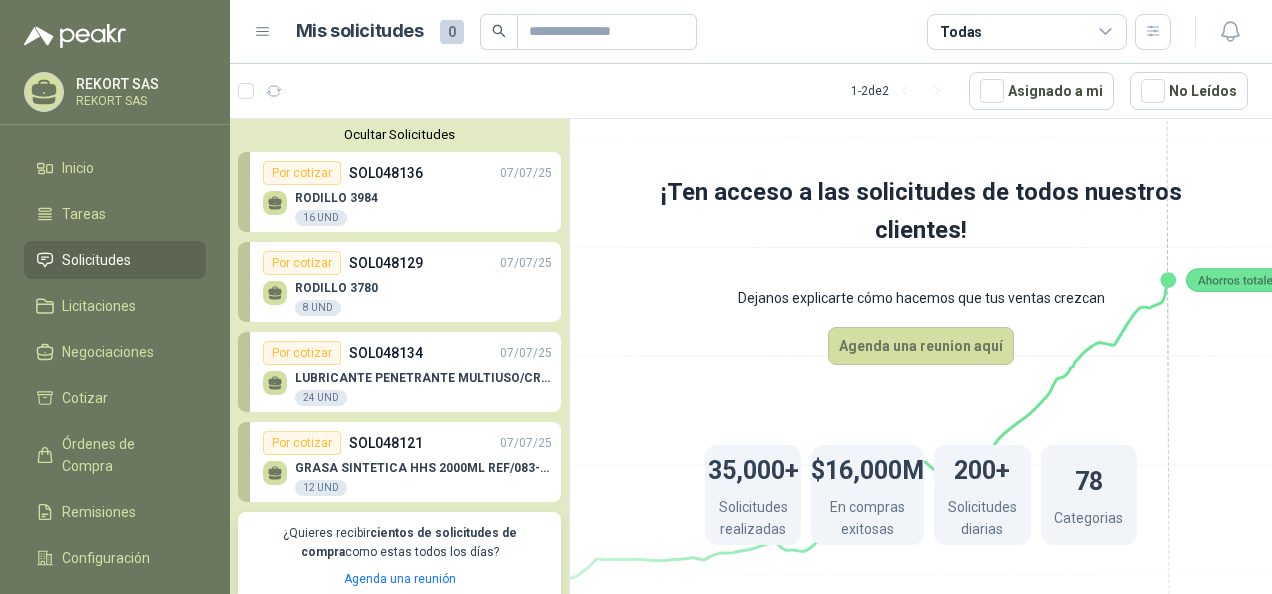 click on "RODILLO 3984                             16   UND" at bounding box center (407, 206) 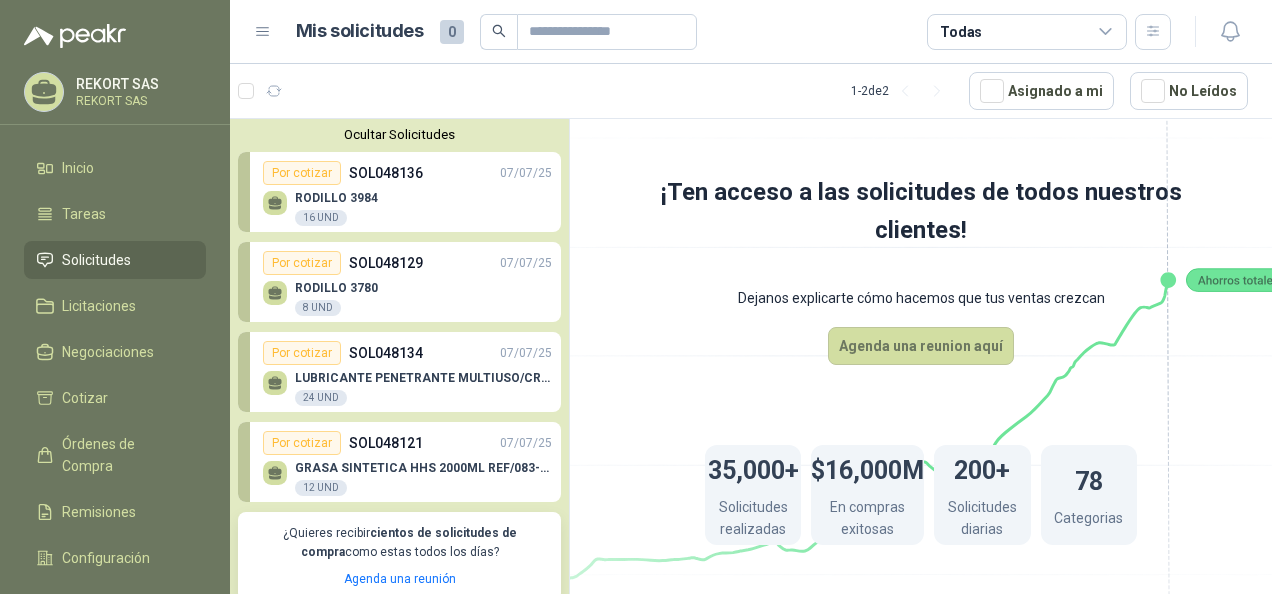 drag, startPoint x: 529, startPoint y: 193, endPoint x: 1012, endPoint y: 231, distance: 484.49252 